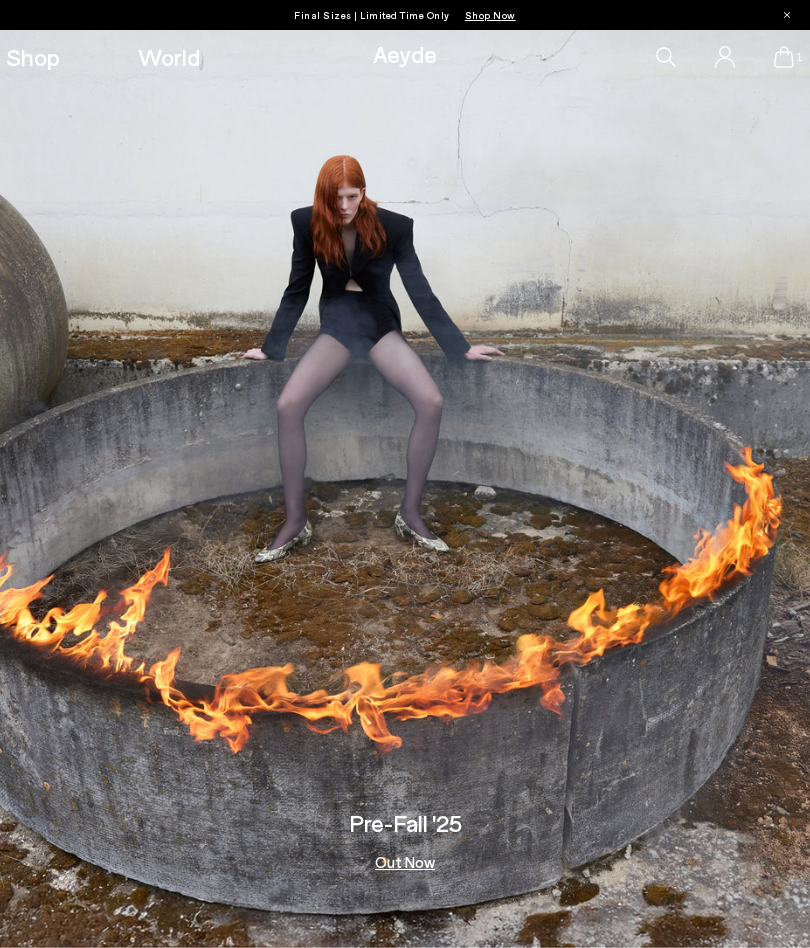 scroll, scrollTop: 0, scrollLeft: 0, axis: both 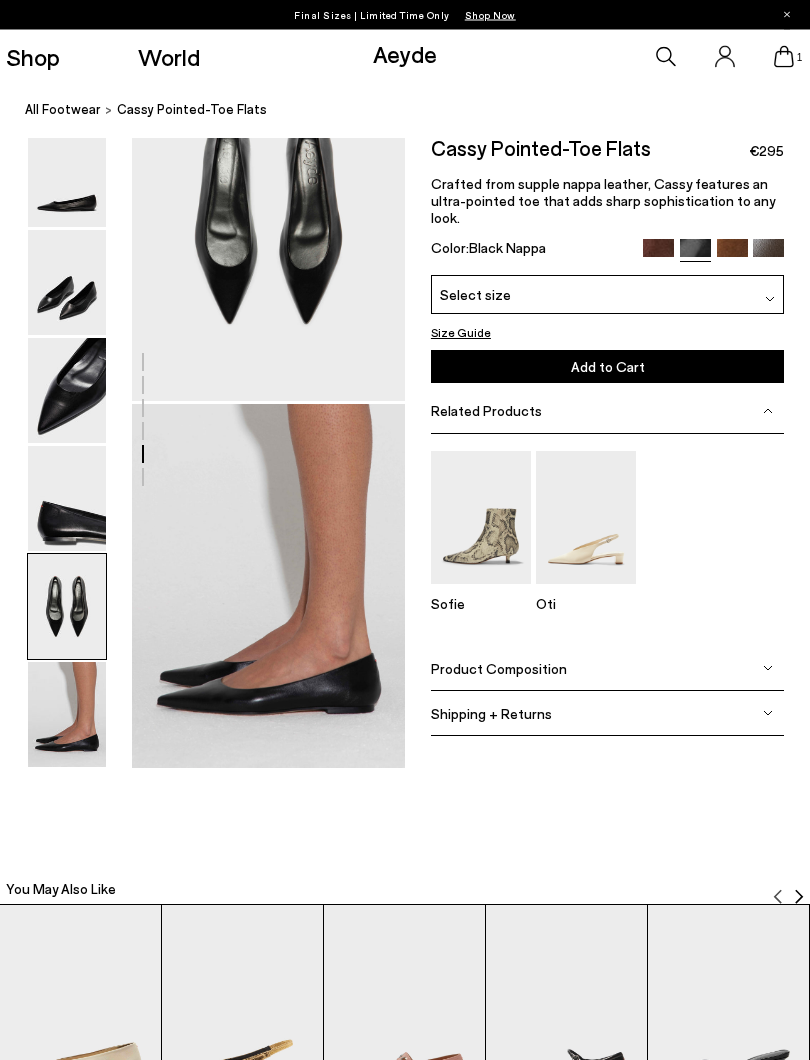 click at bounding box center [202, -331] 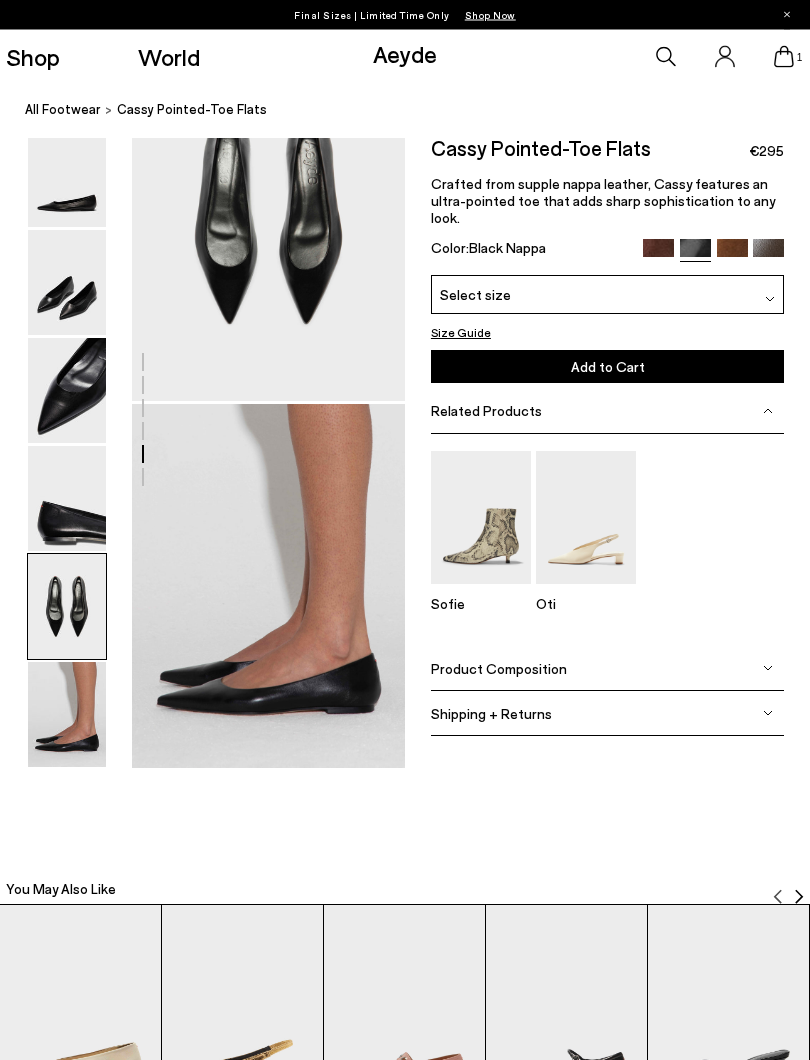 click at bounding box center [202, -331] 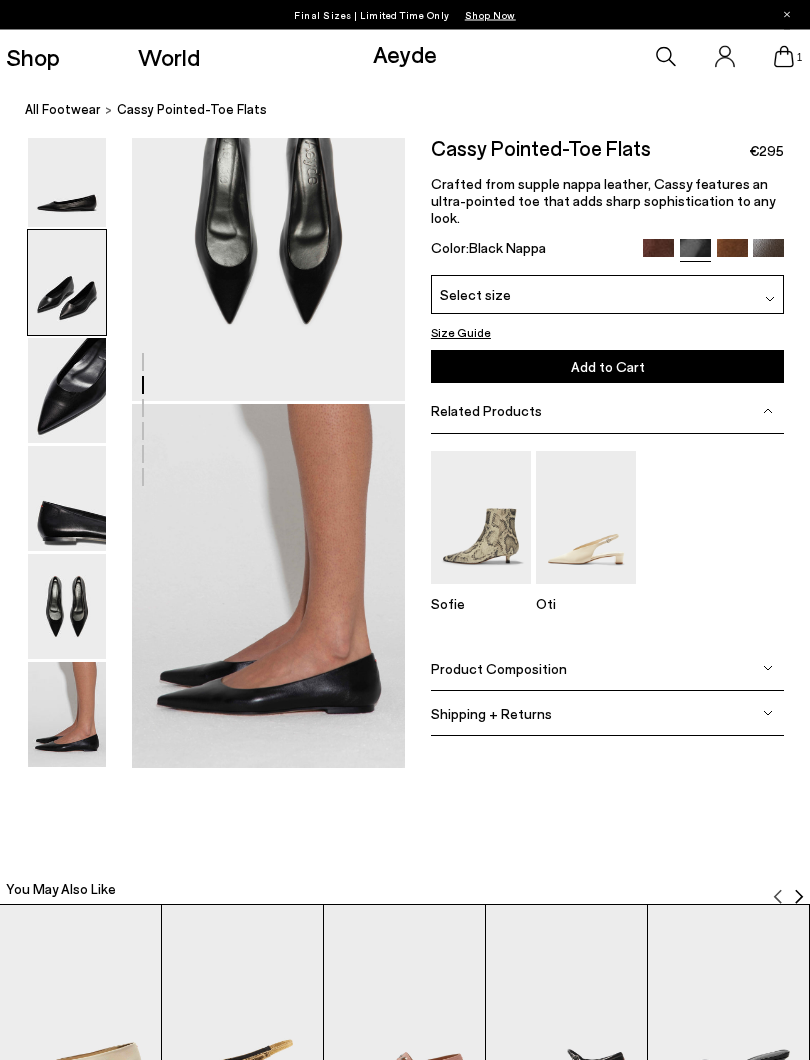 click at bounding box center [67, 715] 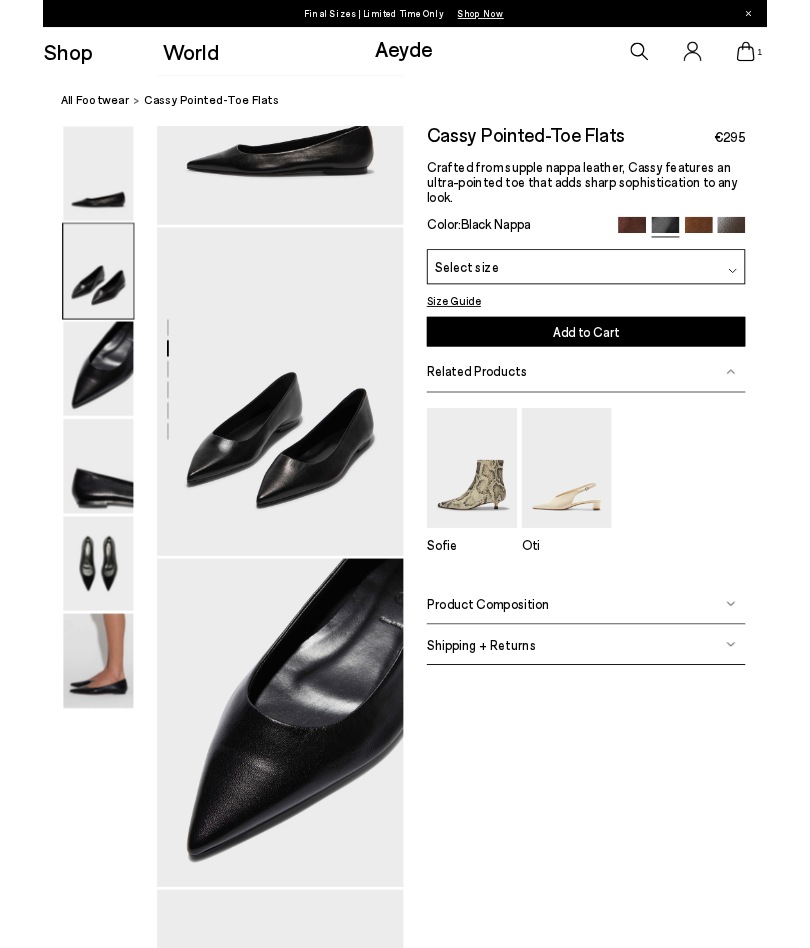 scroll, scrollTop: 0, scrollLeft: 0, axis: both 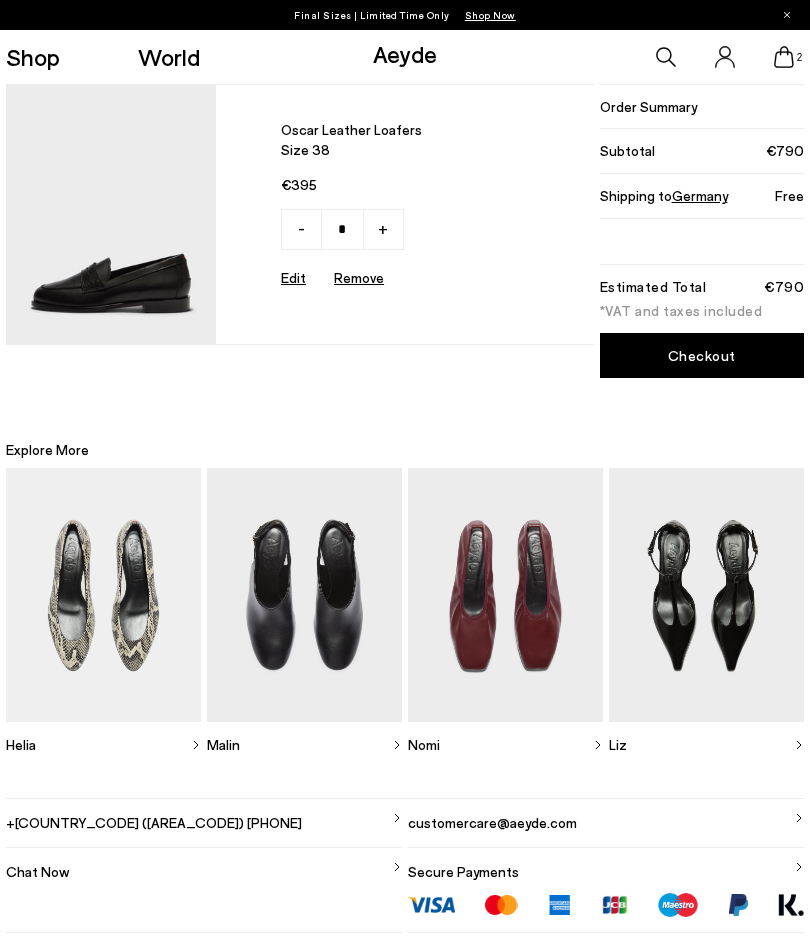 type on "*" 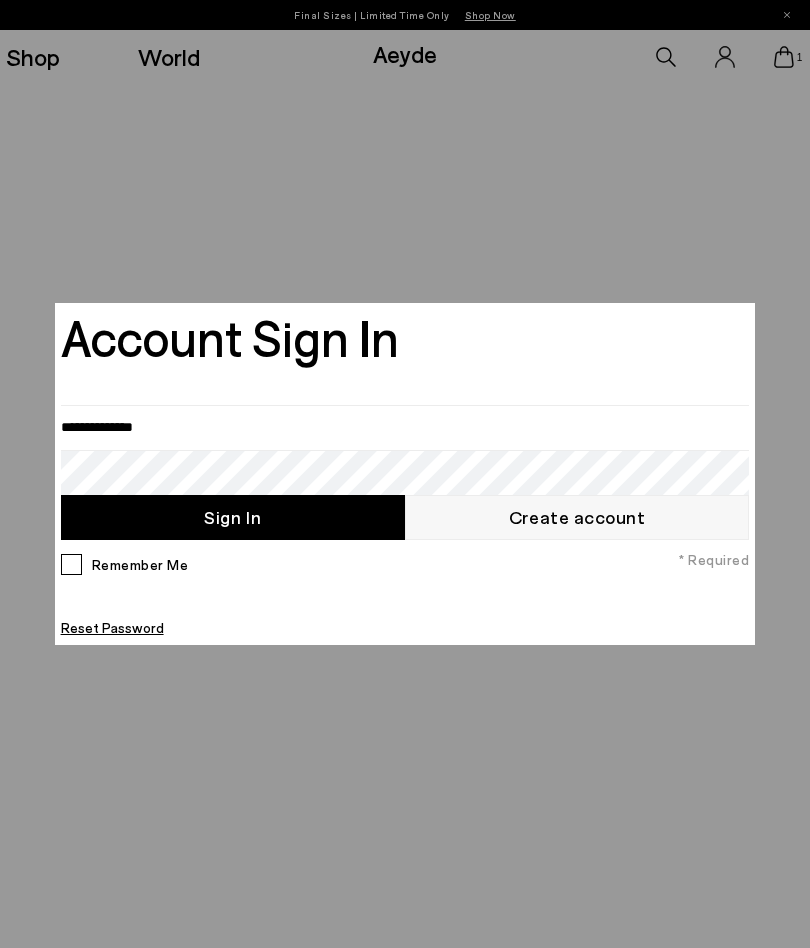 scroll, scrollTop: 0, scrollLeft: 0, axis: both 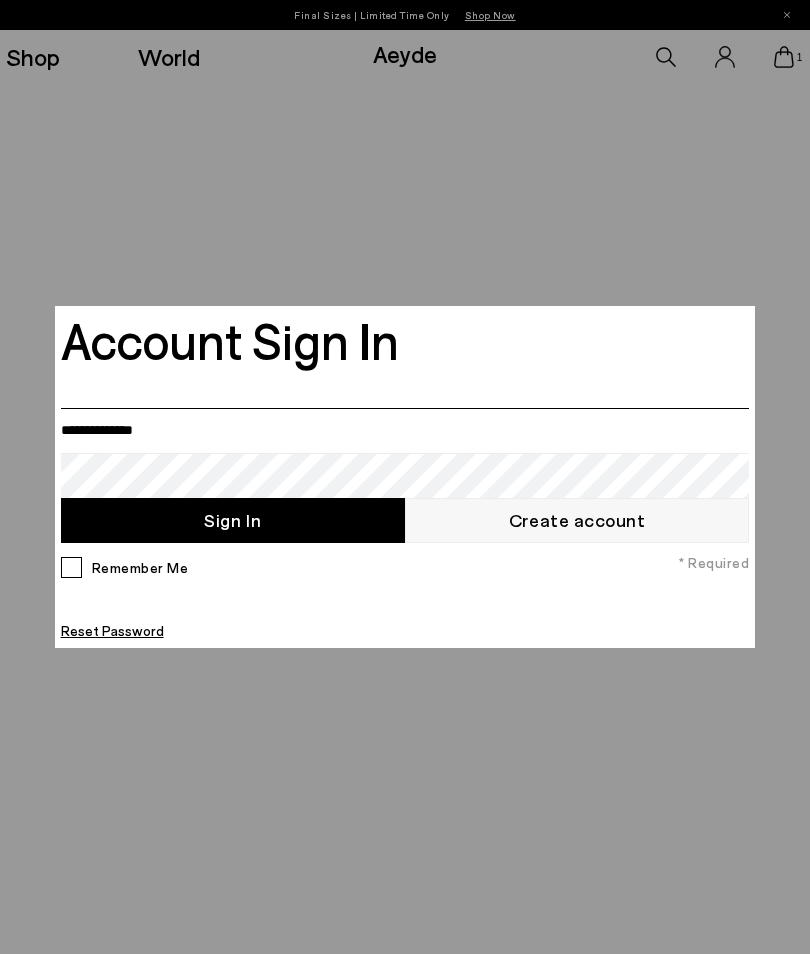 click at bounding box center [405, 430] 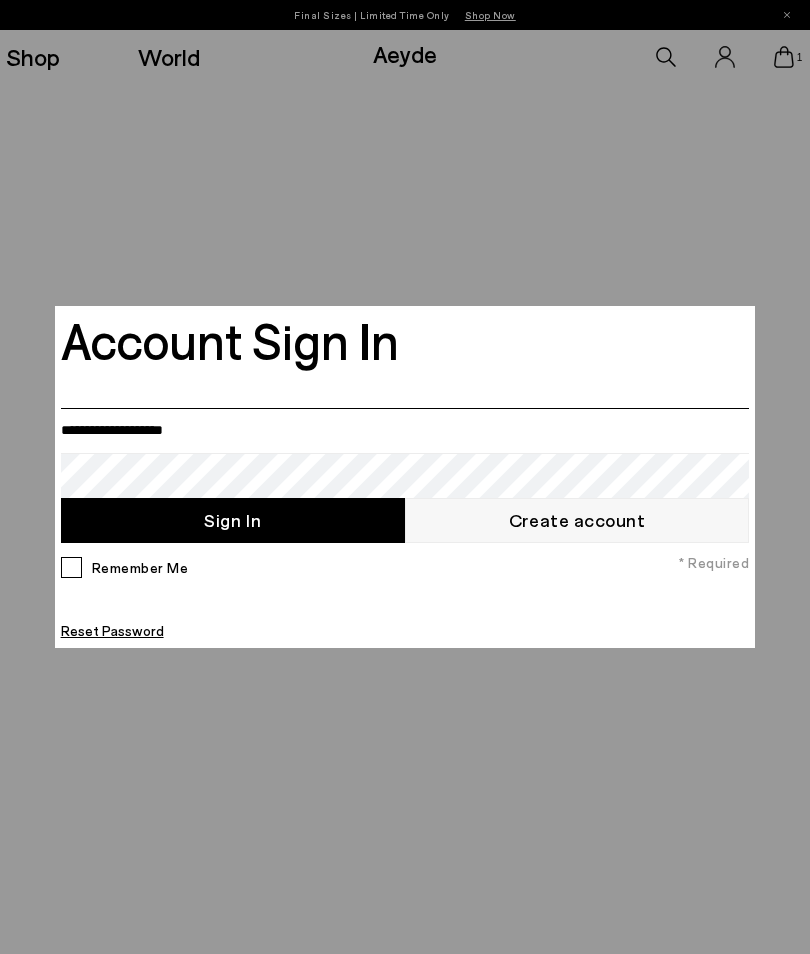 type on "**********" 